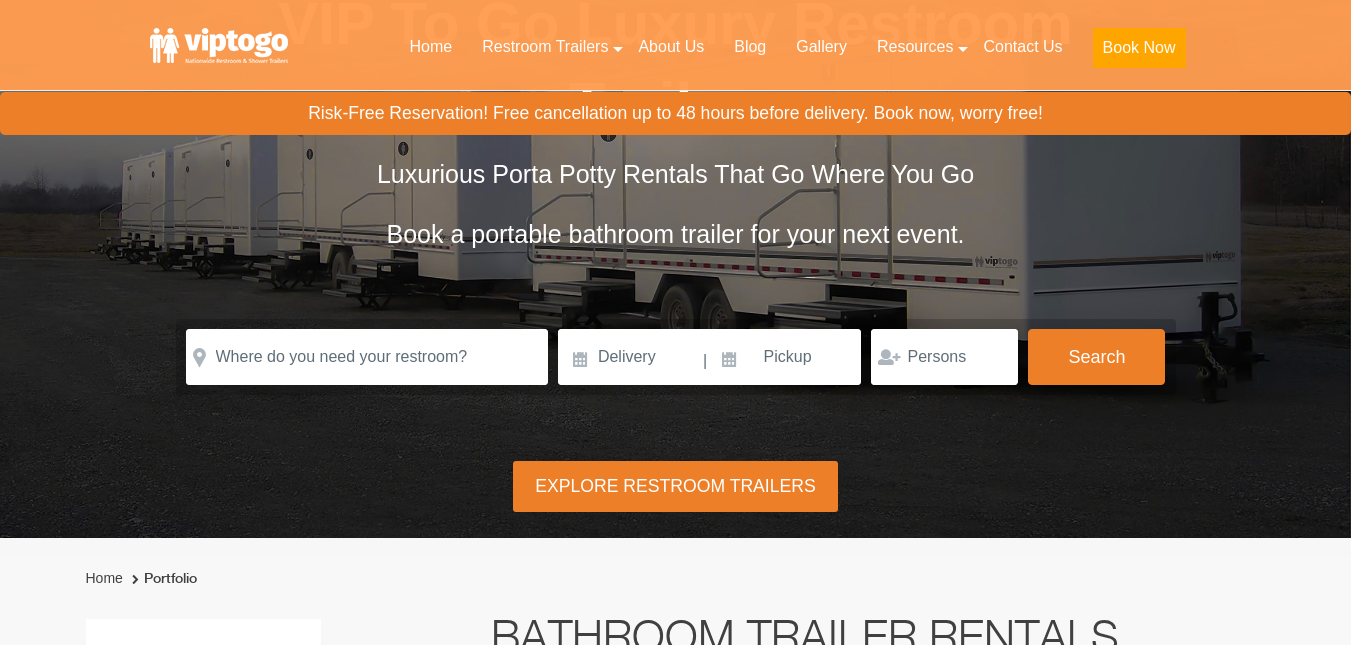 scroll, scrollTop: 200, scrollLeft: 0, axis: vertical 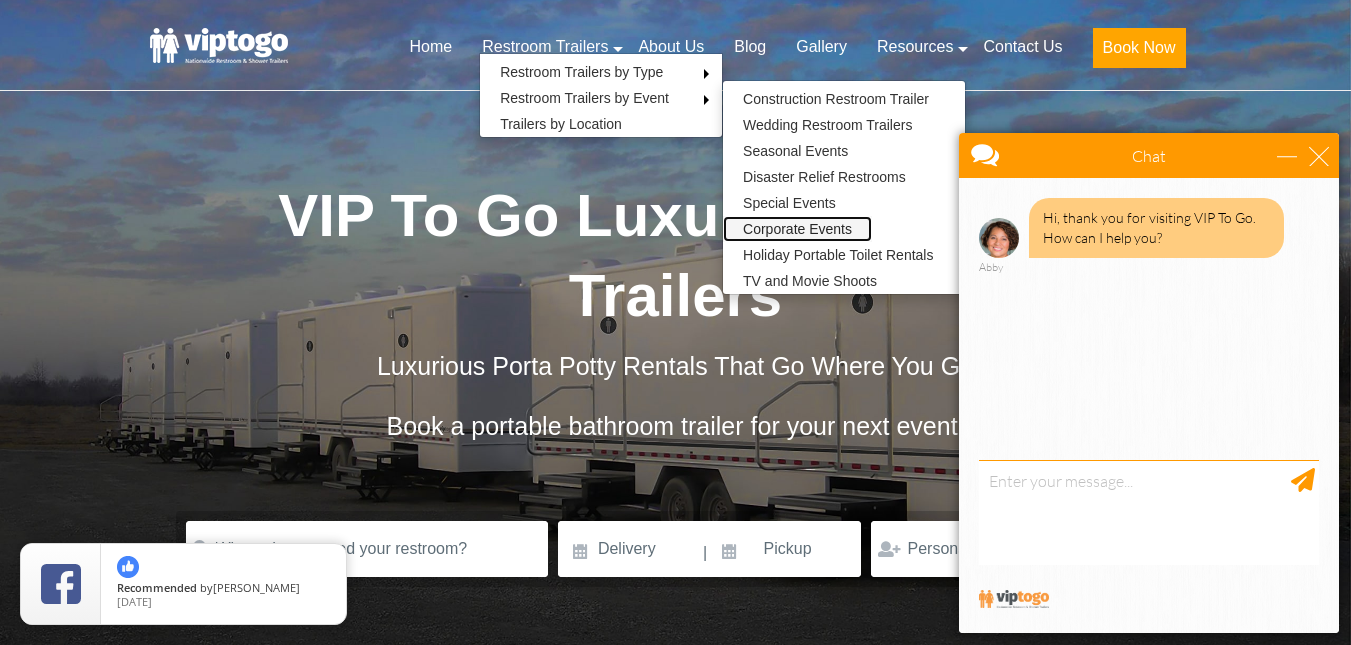 click on "Corporate Events" at bounding box center [797, 229] 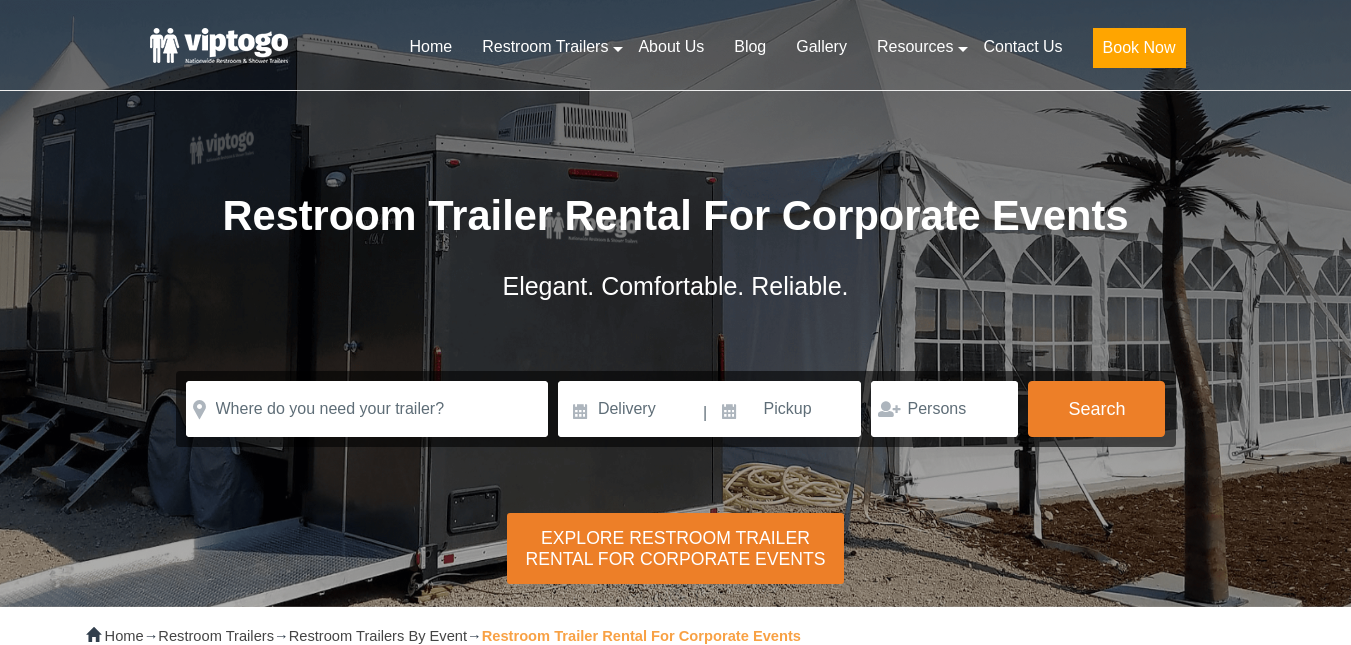 scroll, scrollTop: 0, scrollLeft: 0, axis: both 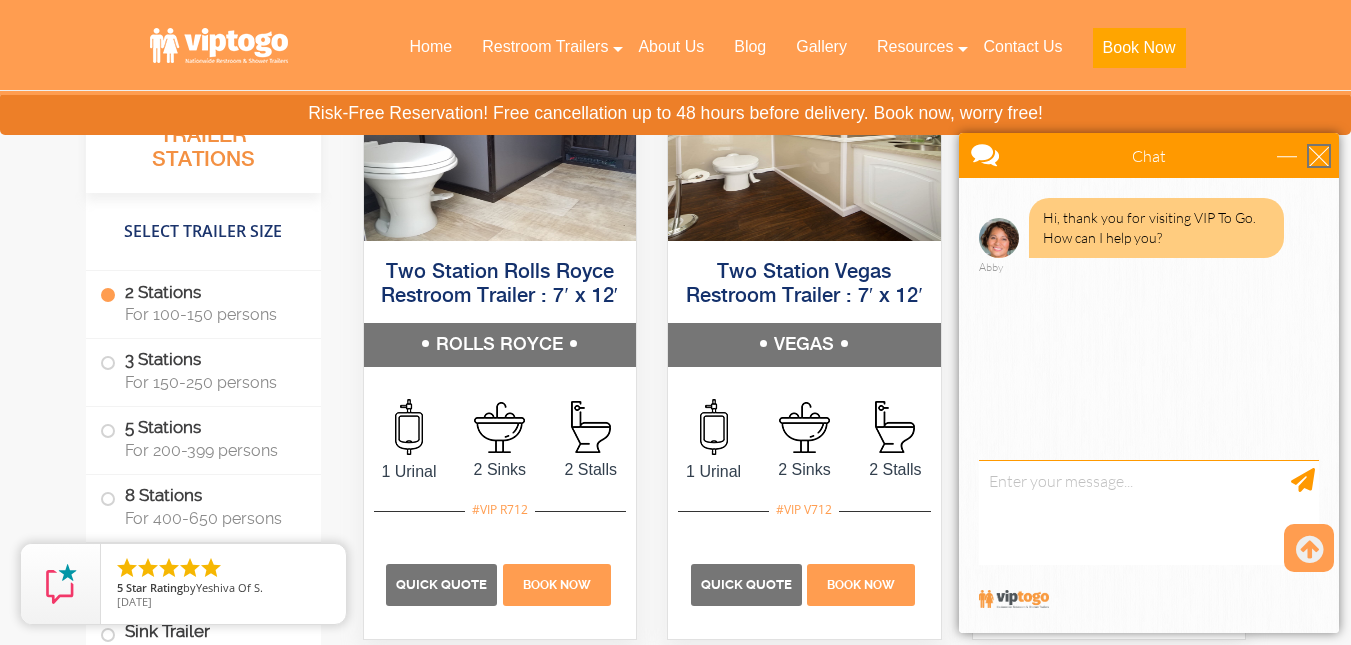 click at bounding box center [1319, 156] 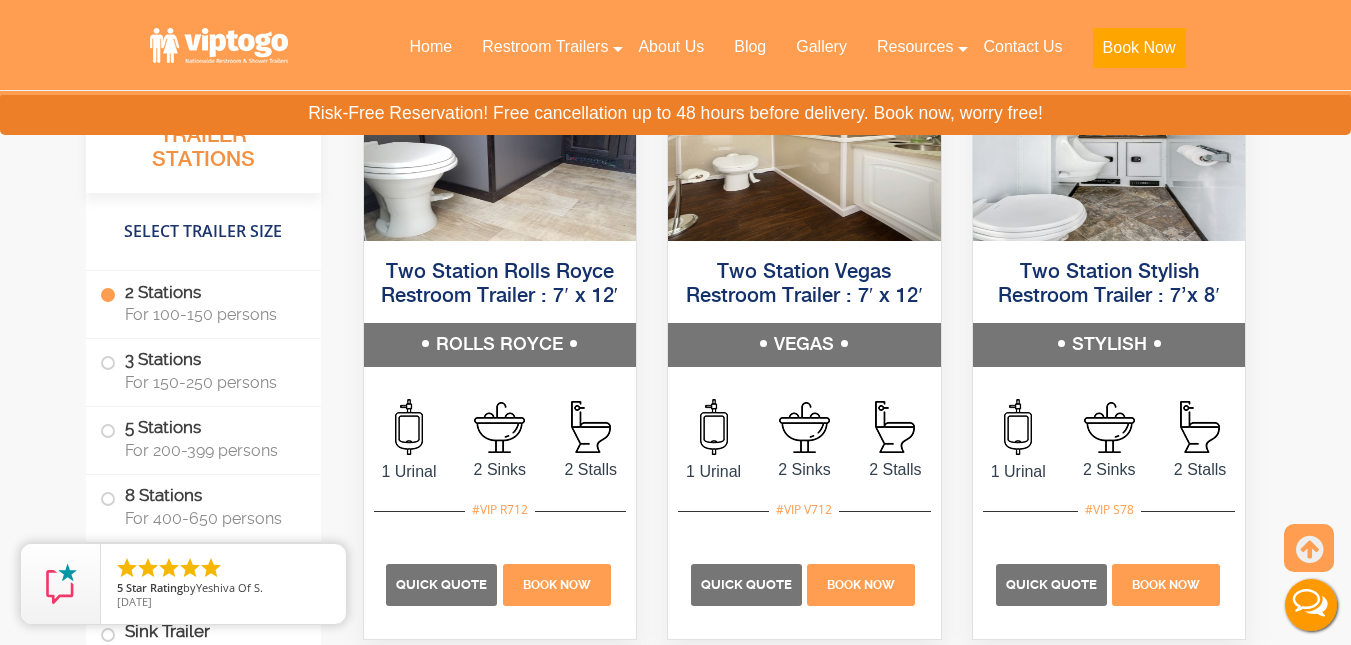 scroll, scrollTop: 0, scrollLeft: 0, axis: both 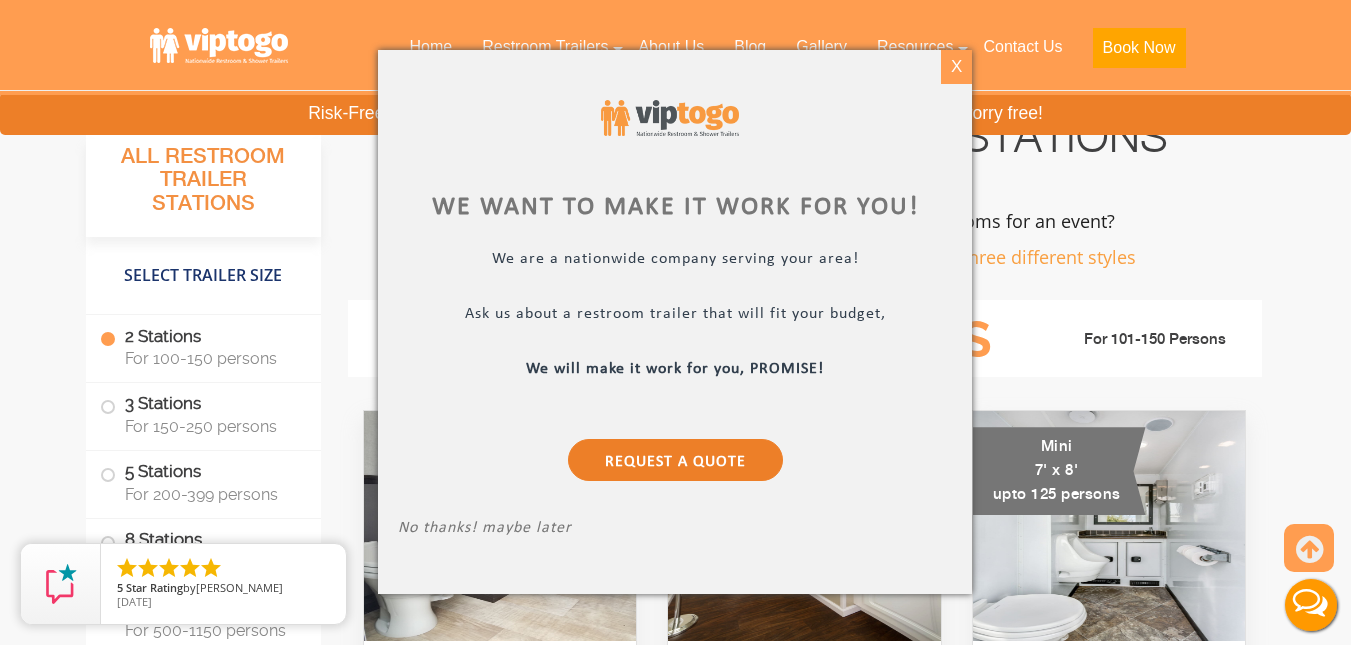 click on "X" at bounding box center (956, 67) 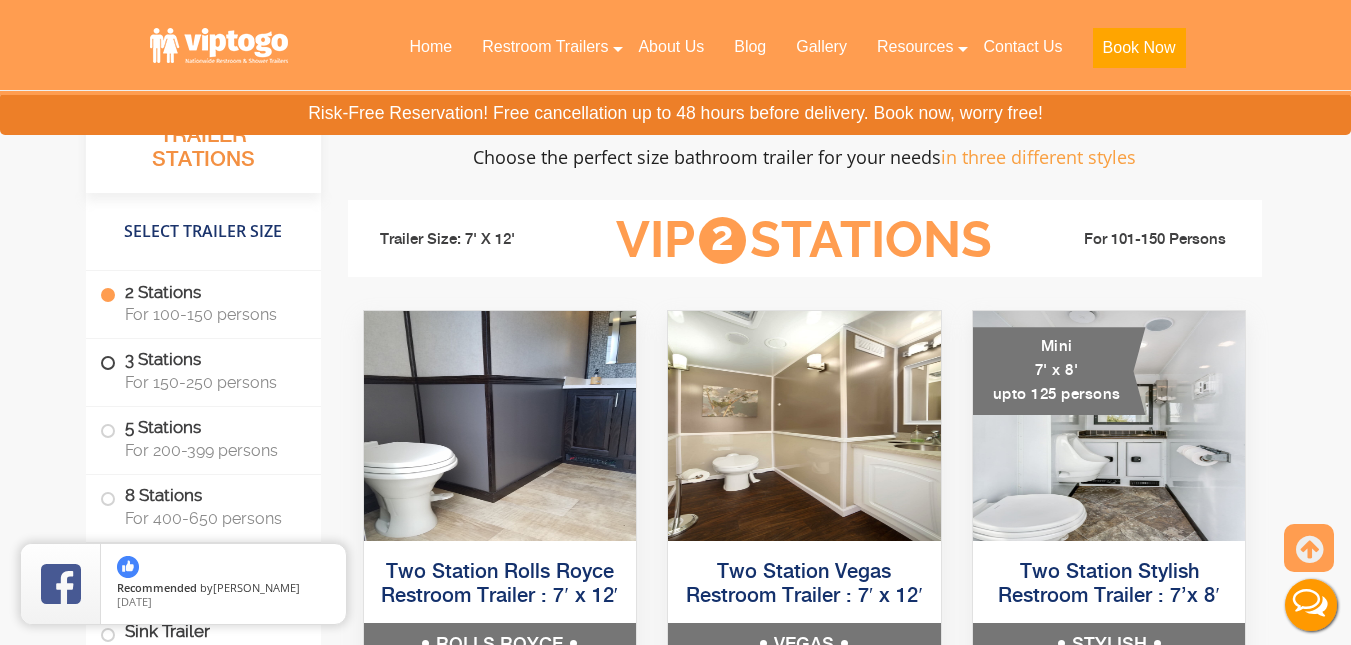 click on "3 Stations
For 150-250 persons" at bounding box center [203, 370] 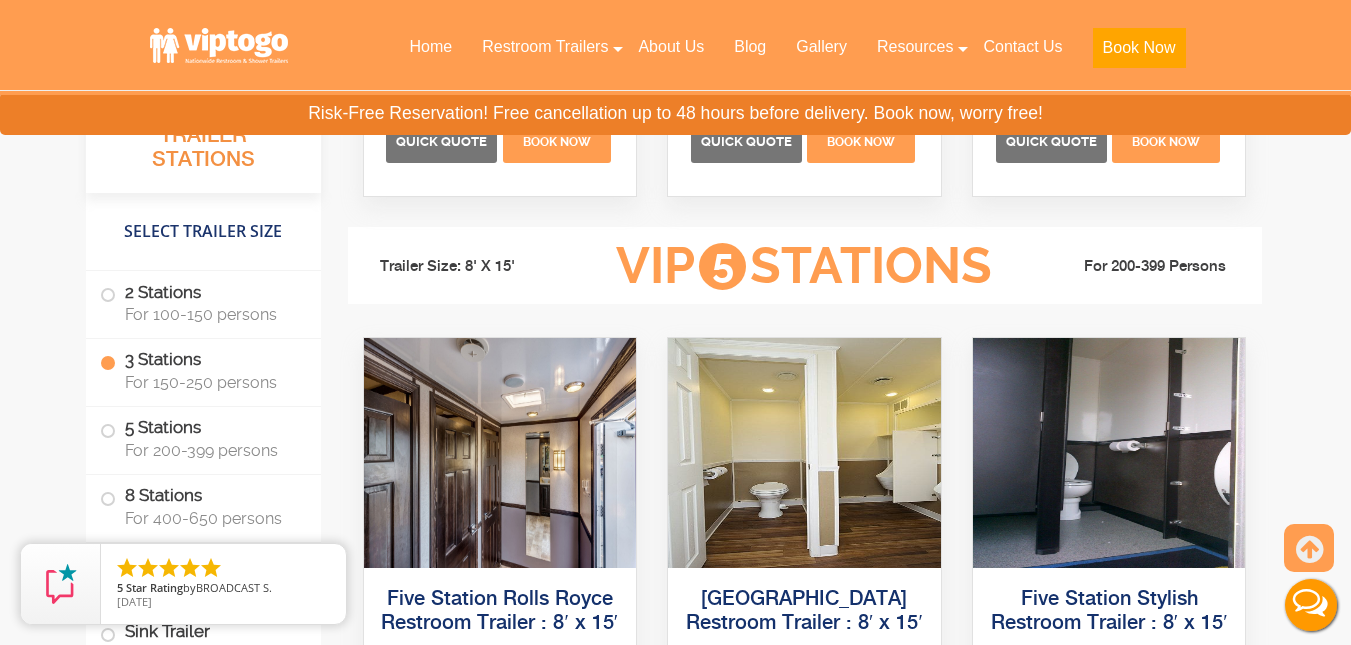 scroll, scrollTop: 3317, scrollLeft: 0, axis: vertical 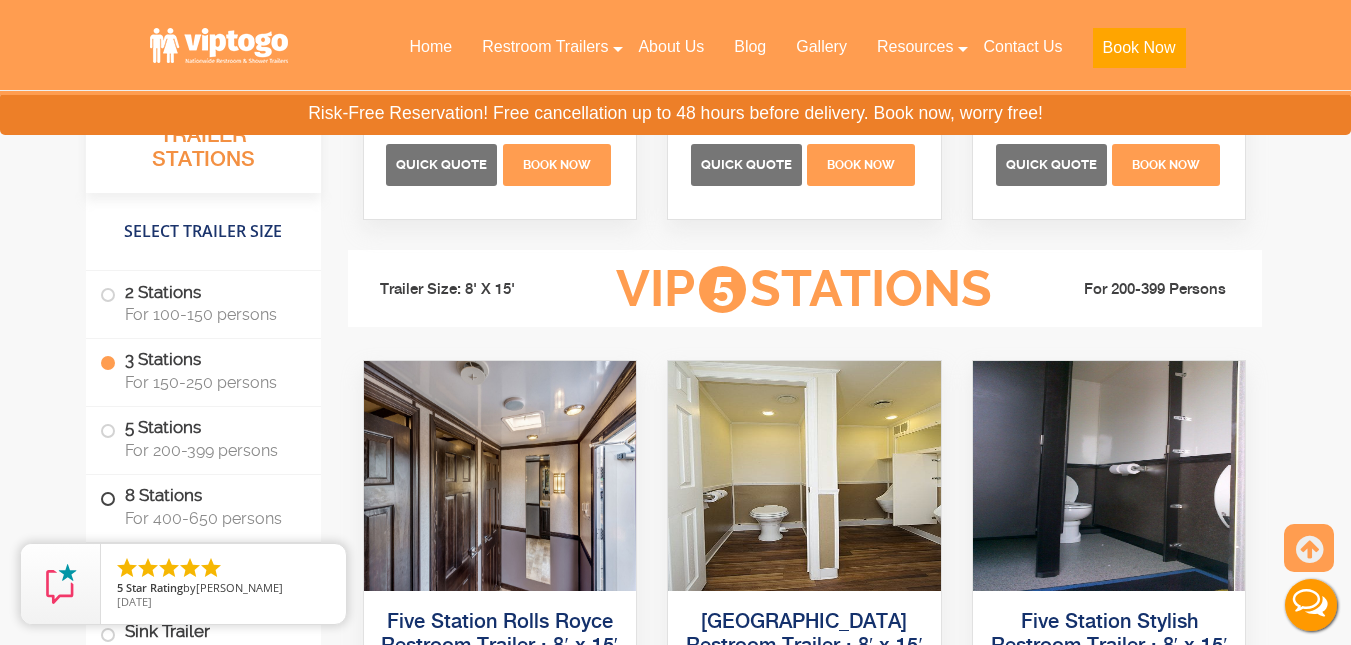 click on "8 Stations
For 400-650 persons" at bounding box center [203, 506] 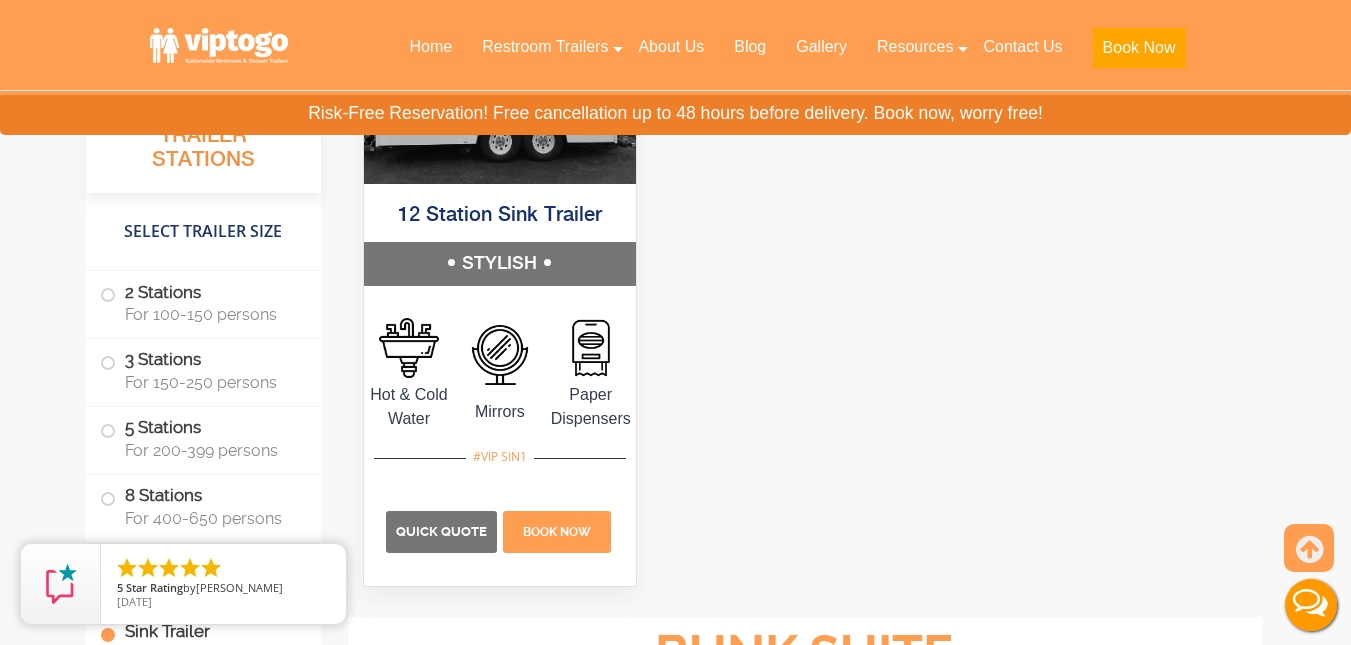 scroll, scrollTop: 5957, scrollLeft: 0, axis: vertical 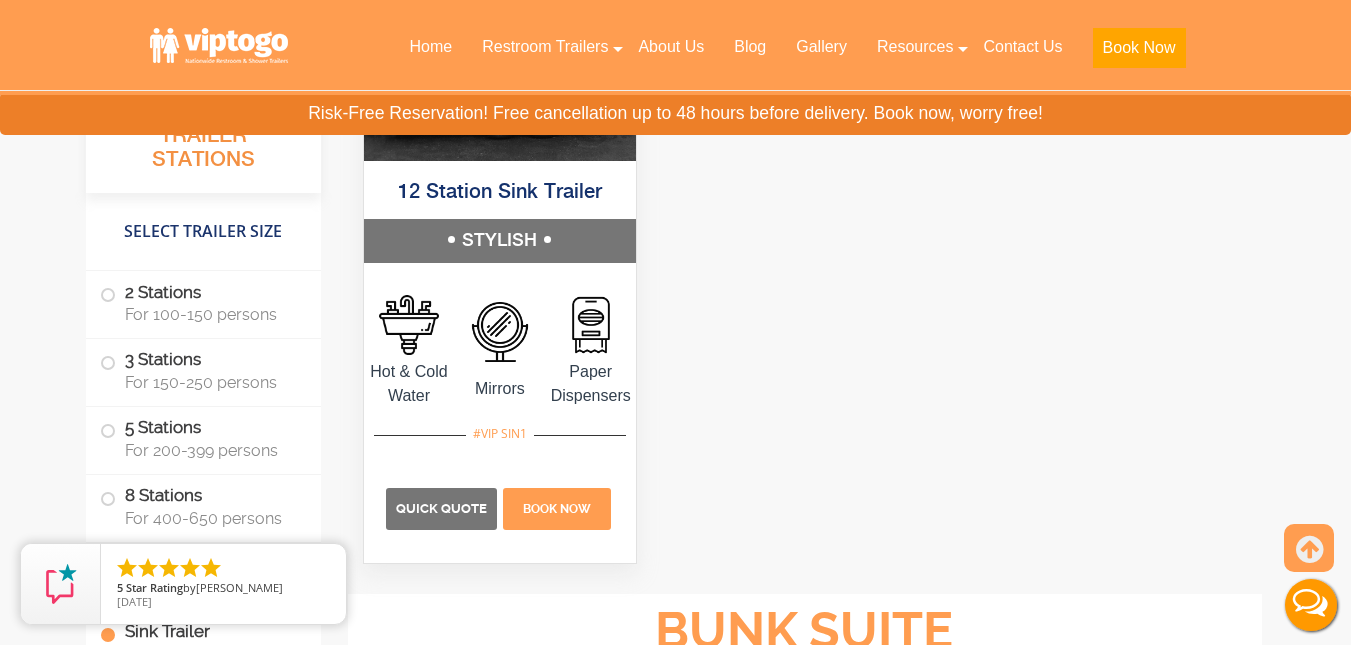 click on "Home
Portfolio
All Restroom Trailer Stations
Select Trailer Size
2 Stations
For 100-150 persons
3 Stations
For 150-250 persons
5 Stations
For 200-399 persons
8 Stations
For 400-650 persons
For 500-1150 persons" at bounding box center (675, 1348) 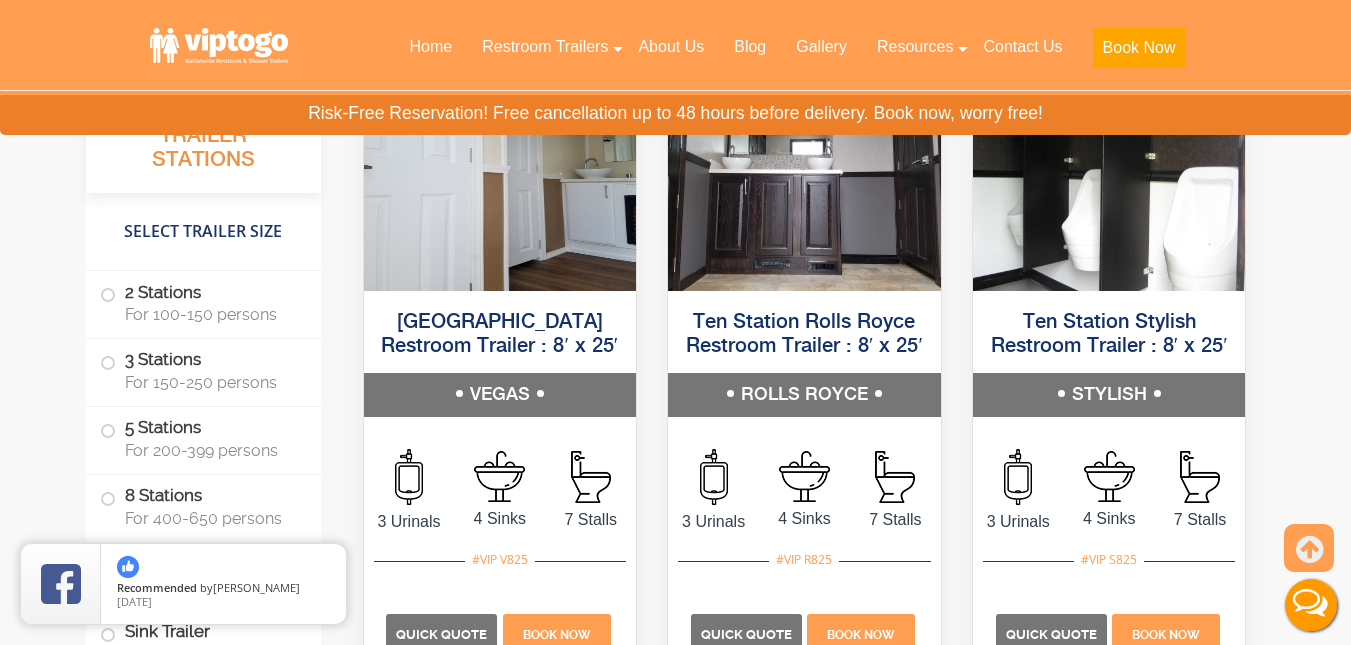 scroll, scrollTop: 5157, scrollLeft: 0, axis: vertical 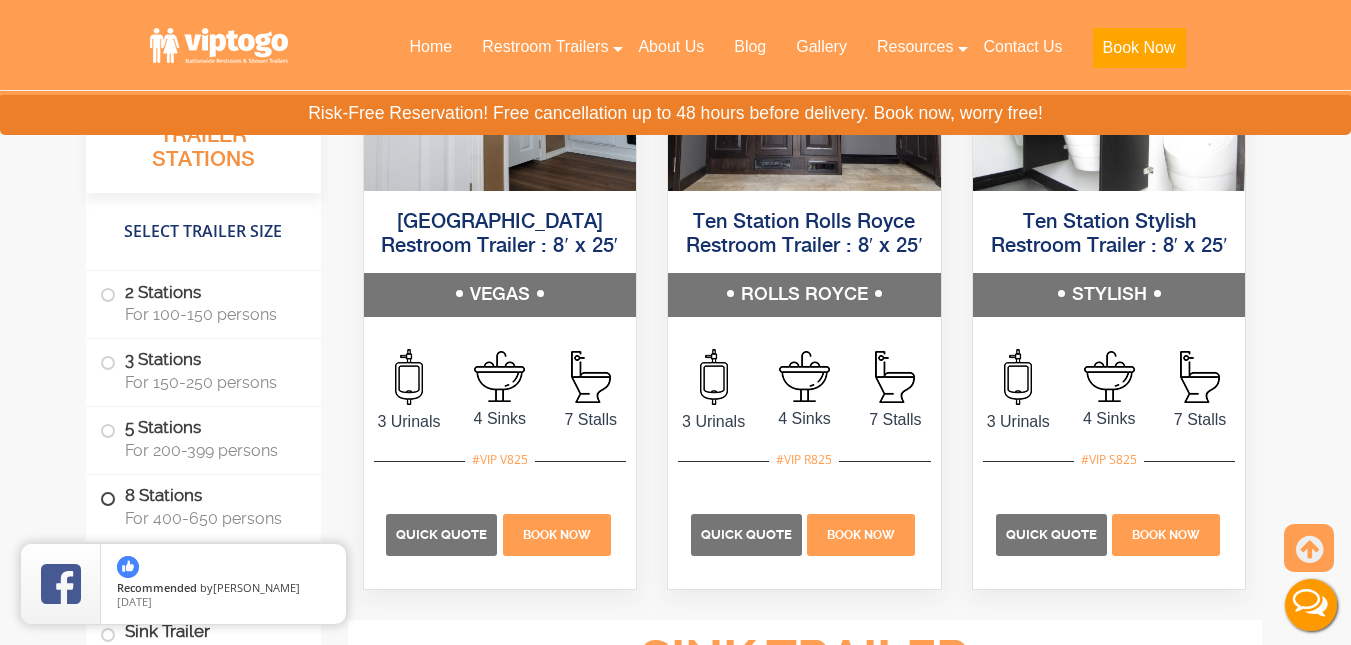 click on "8 Stations
For 400-650 persons" at bounding box center [203, 506] 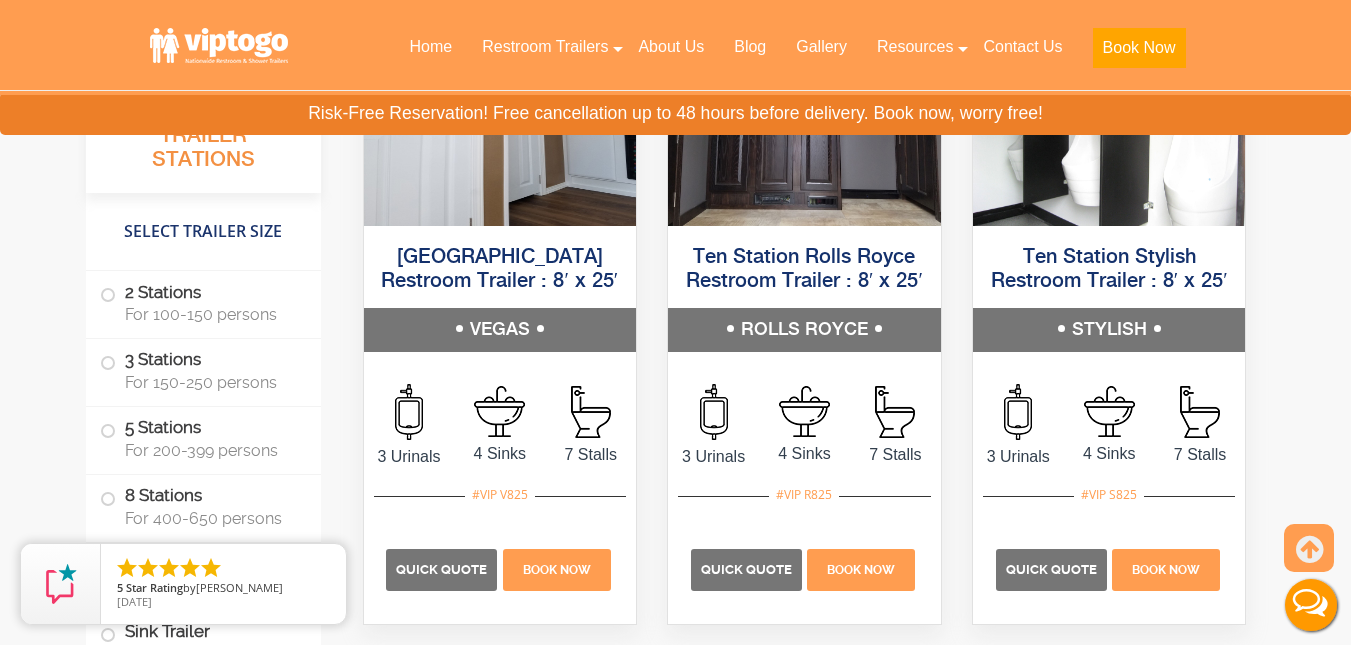 scroll, scrollTop: 5157, scrollLeft: 0, axis: vertical 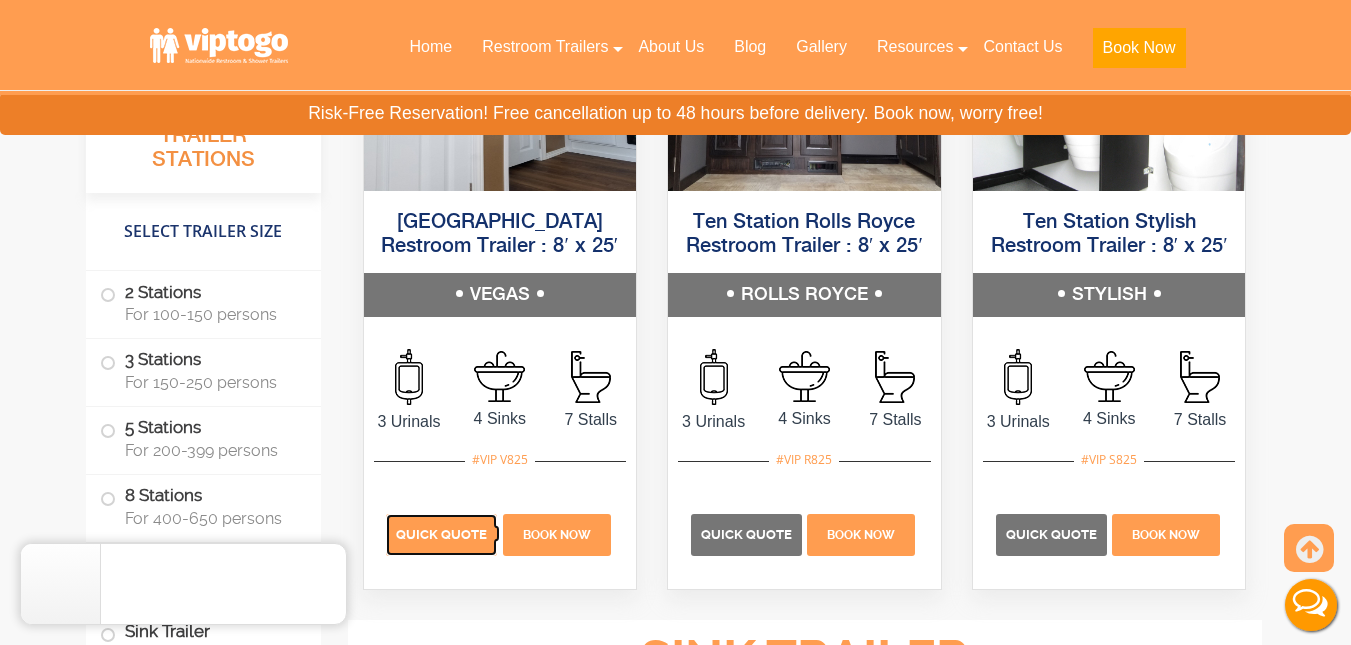 click on "Quick Quote" at bounding box center [441, 534] 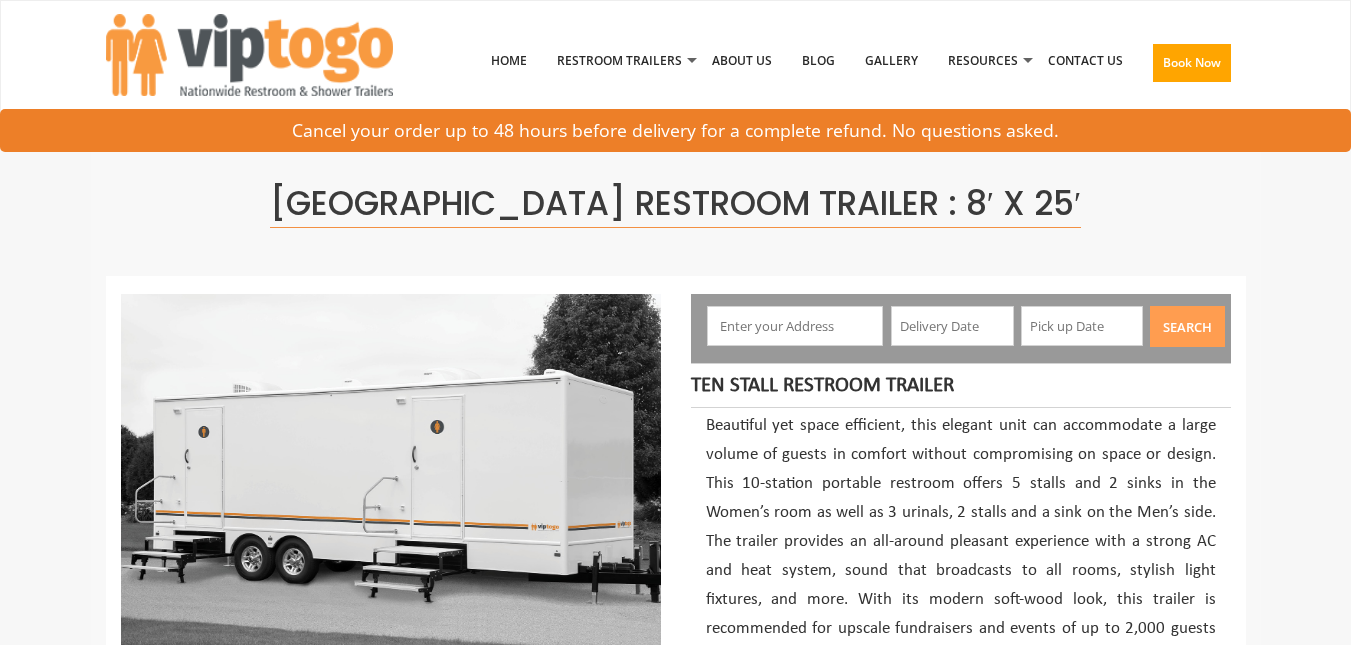 scroll, scrollTop: 0, scrollLeft: 0, axis: both 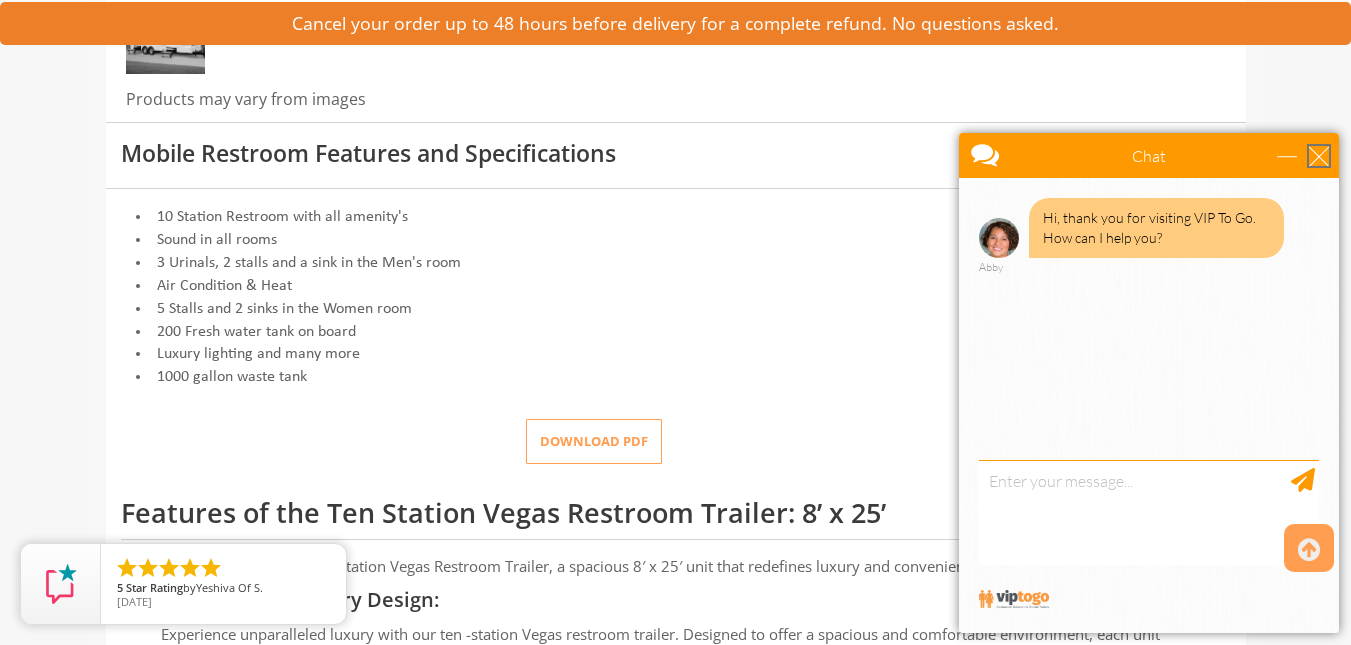 click at bounding box center (1319, 156) 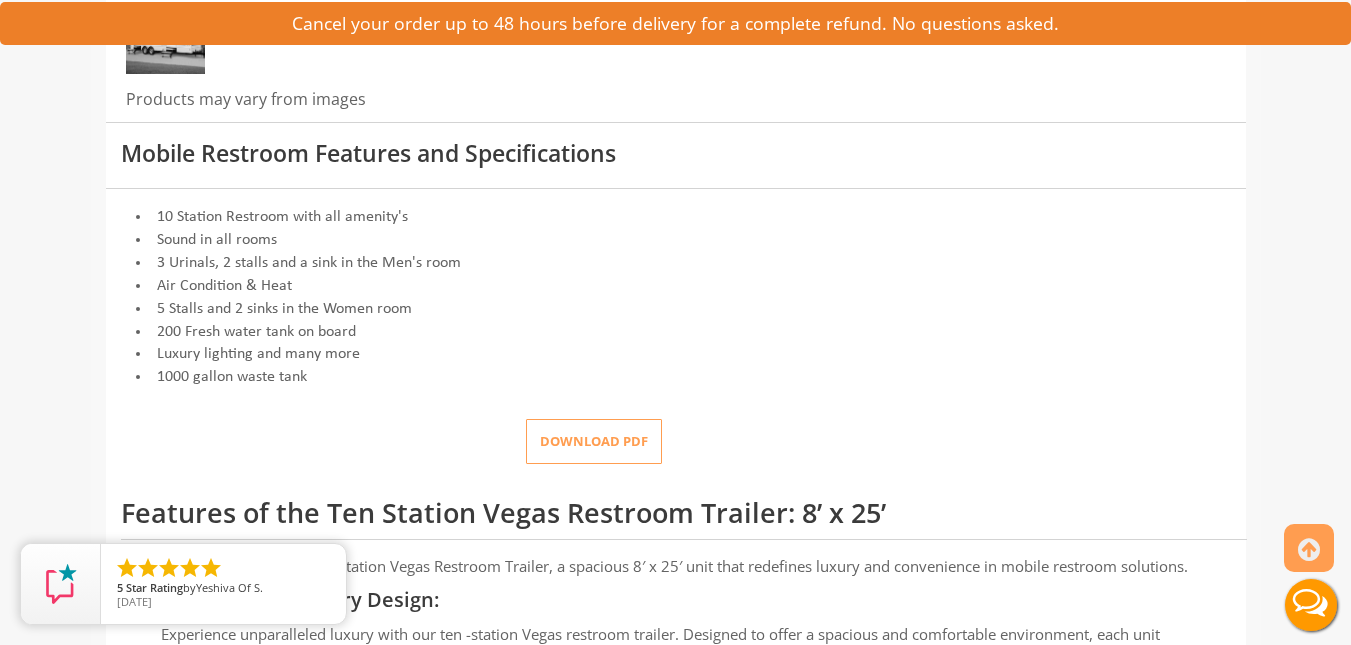 scroll, scrollTop: 0, scrollLeft: 0, axis: both 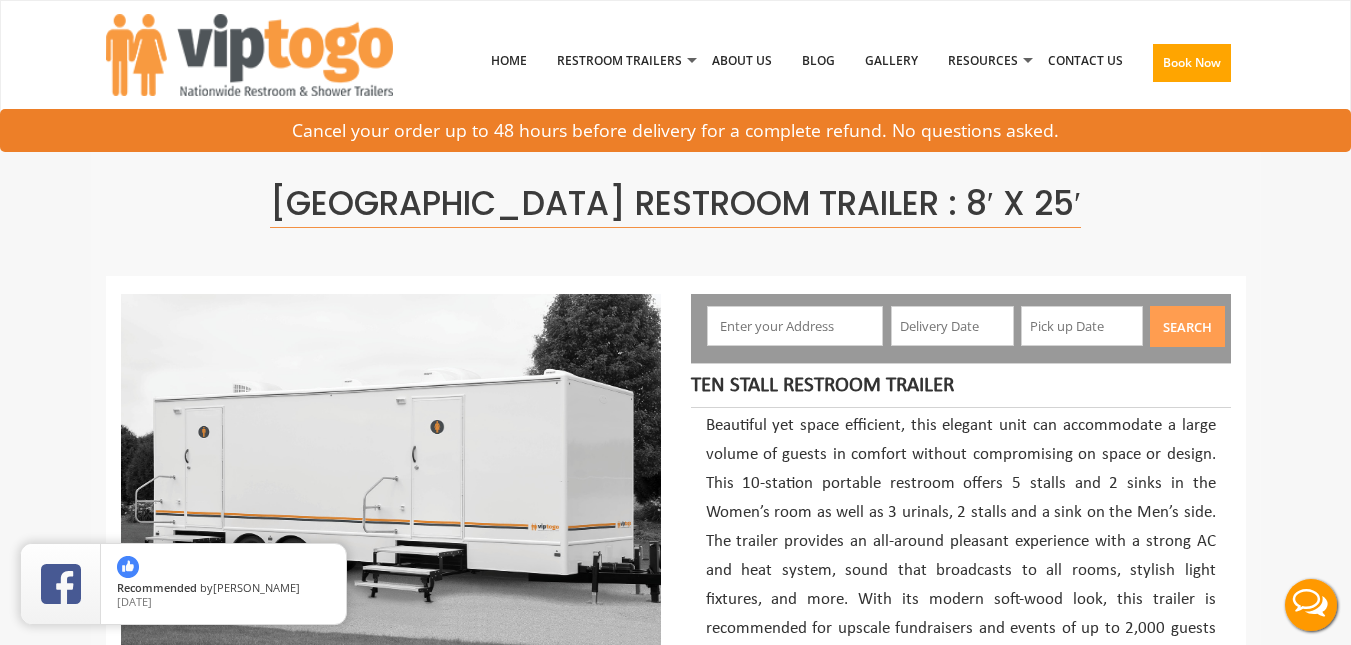 click at bounding box center [795, 326] 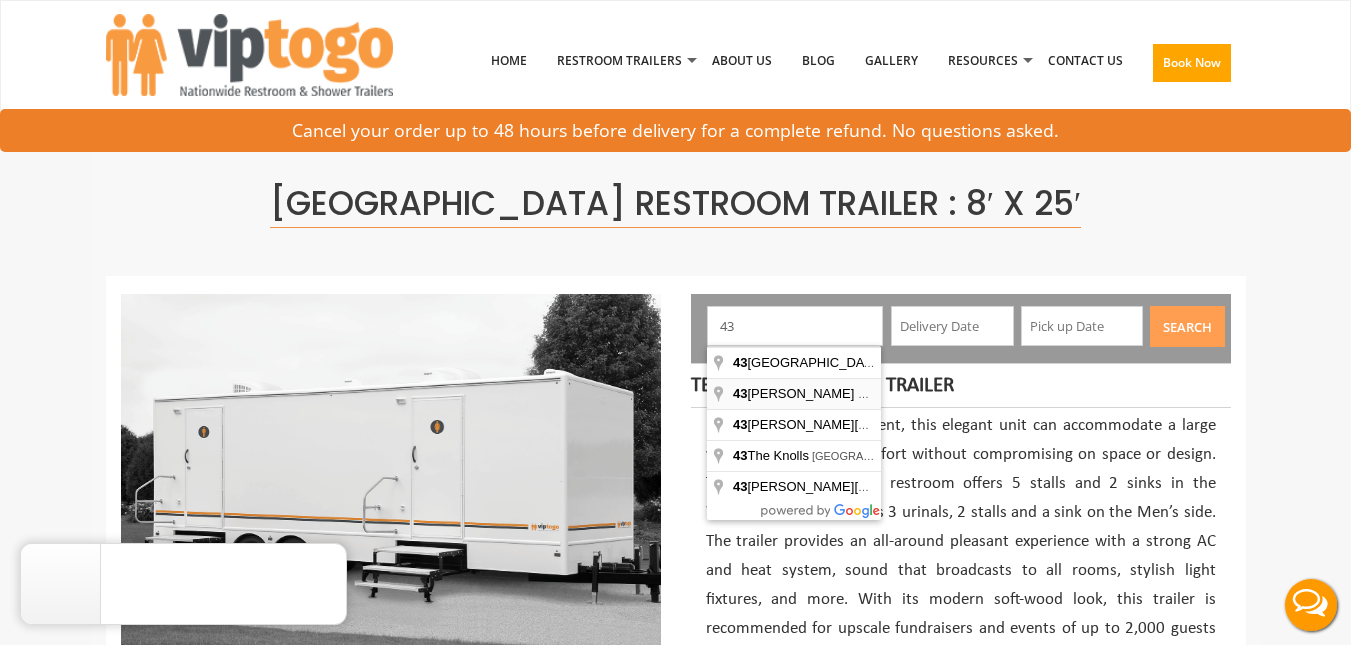 type on "43 John Hicks Dr, Warwick, NY, USA" 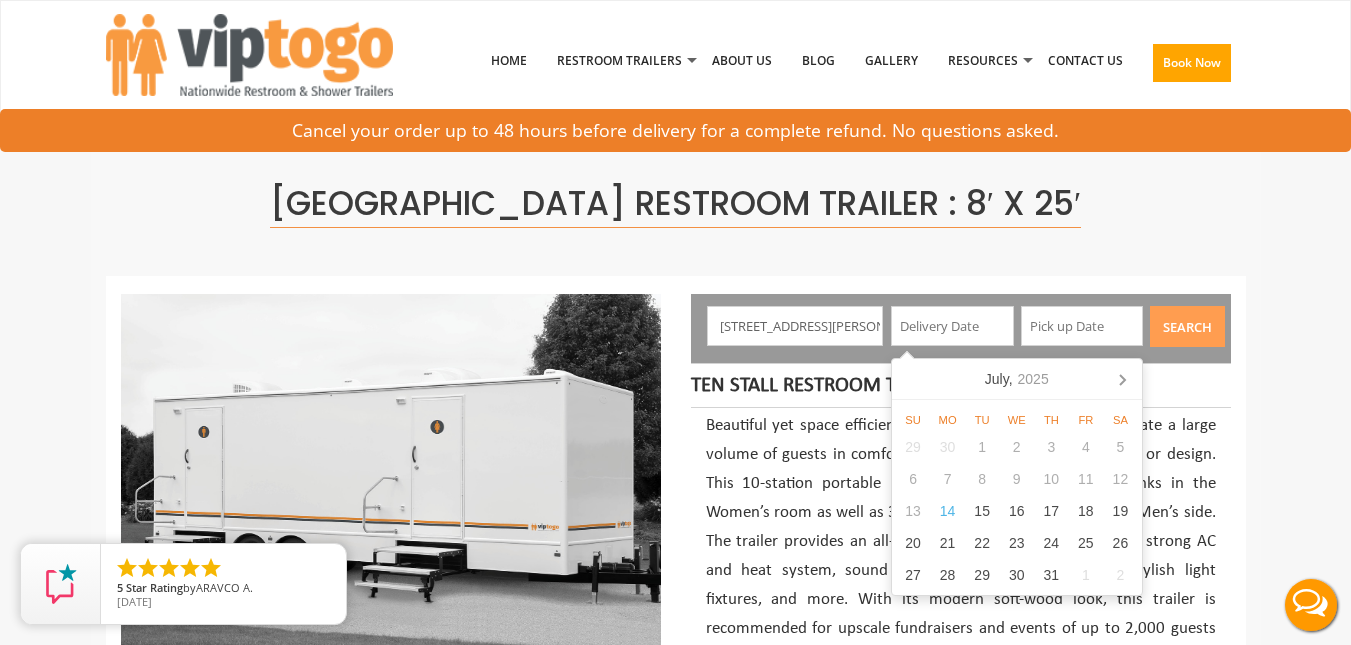 click at bounding box center [952, 326] 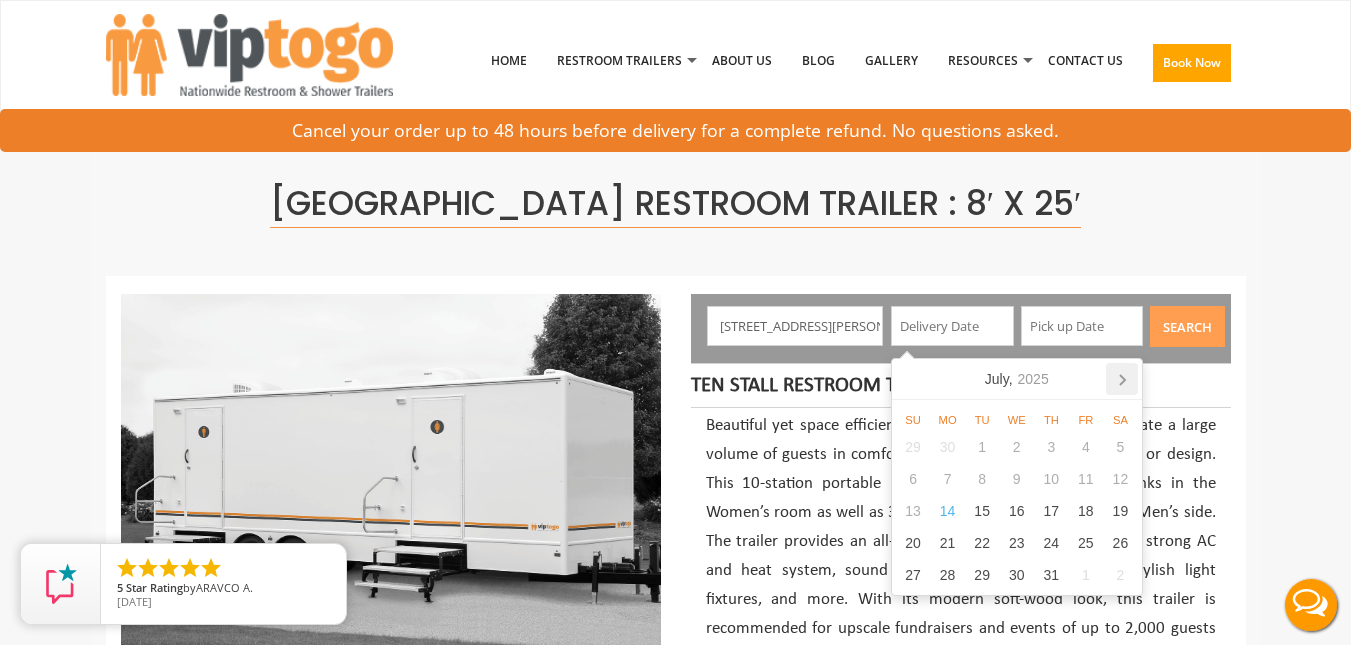 click 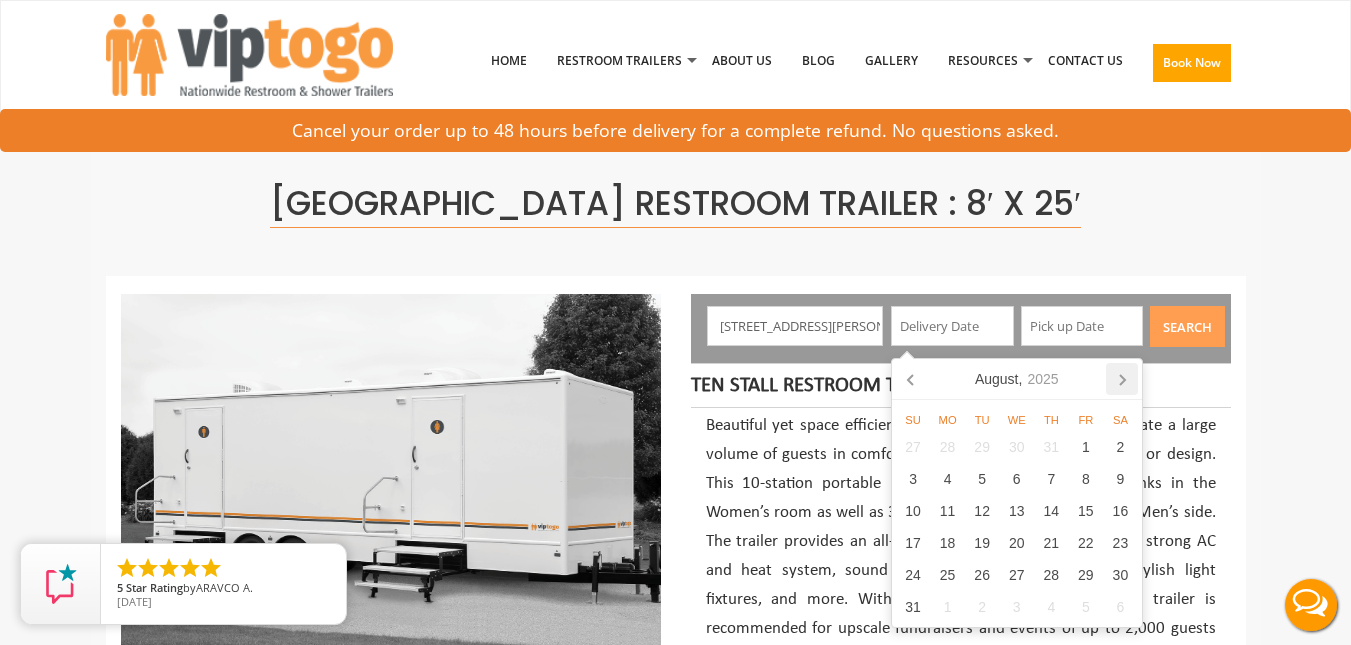 click 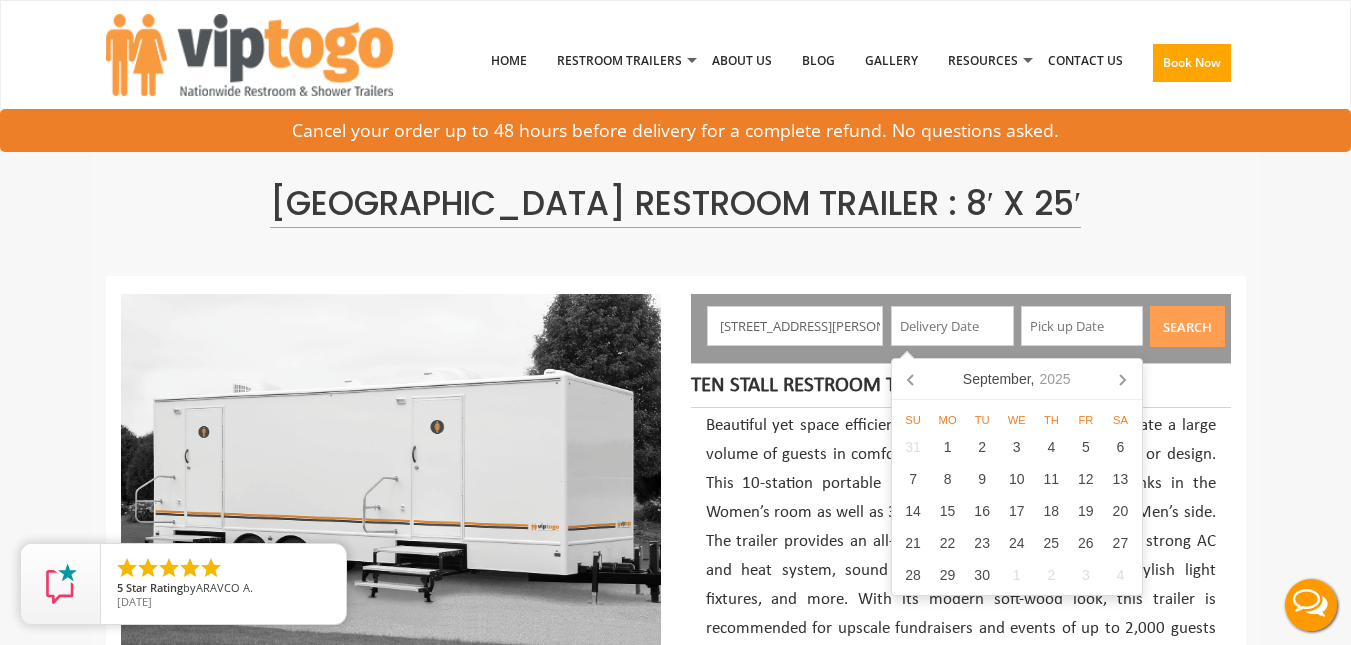 click 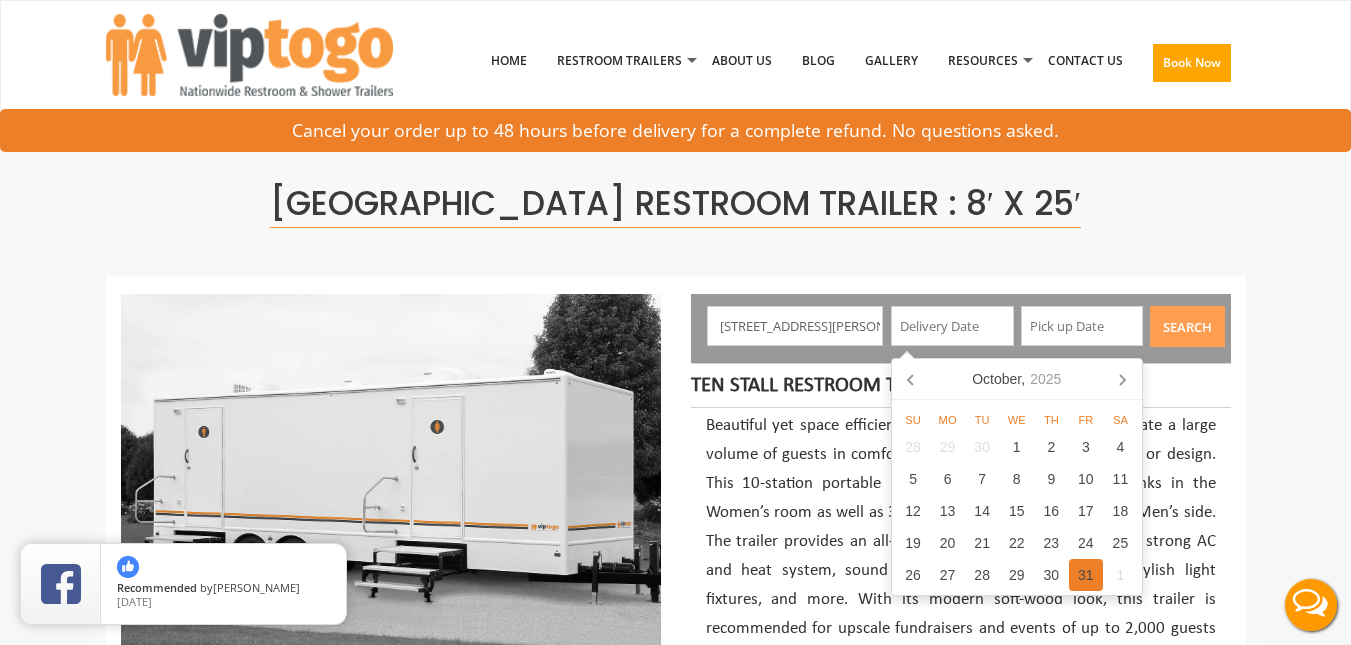 click on "31" at bounding box center [1086, 575] 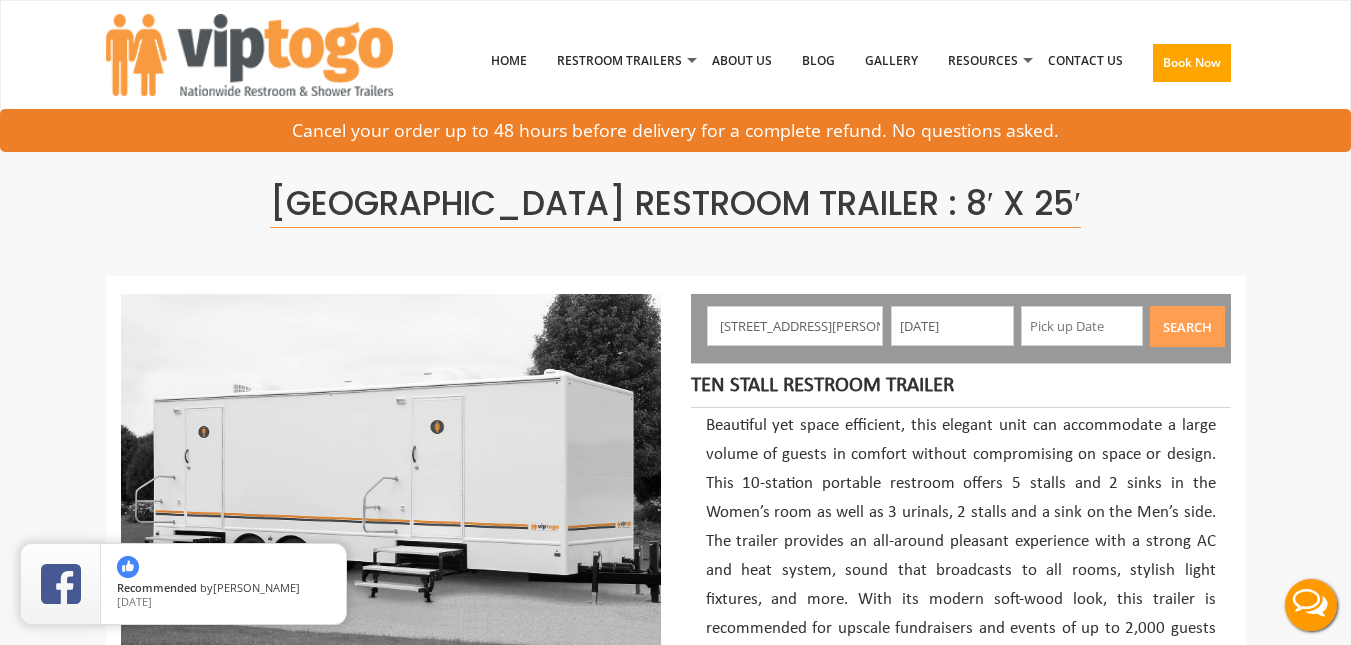 drag, startPoint x: 1018, startPoint y: 309, endPoint x: 1043, endPoint y: 320, distance: 27.313 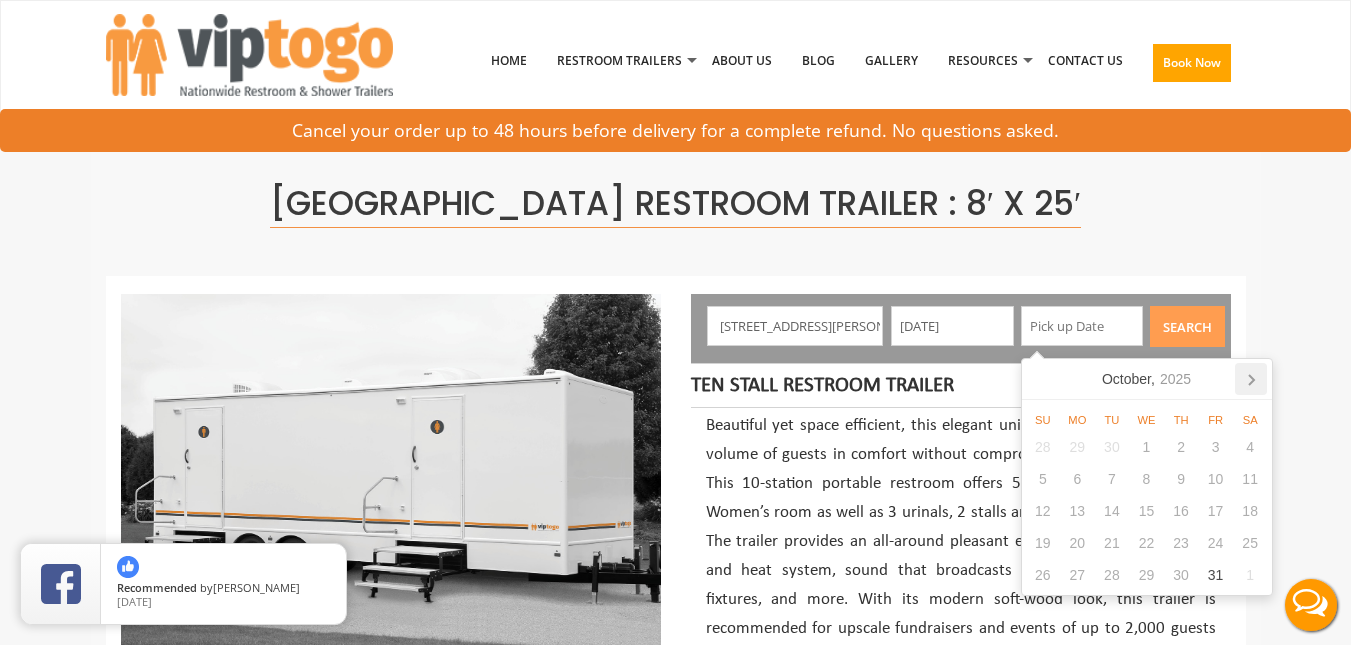 click 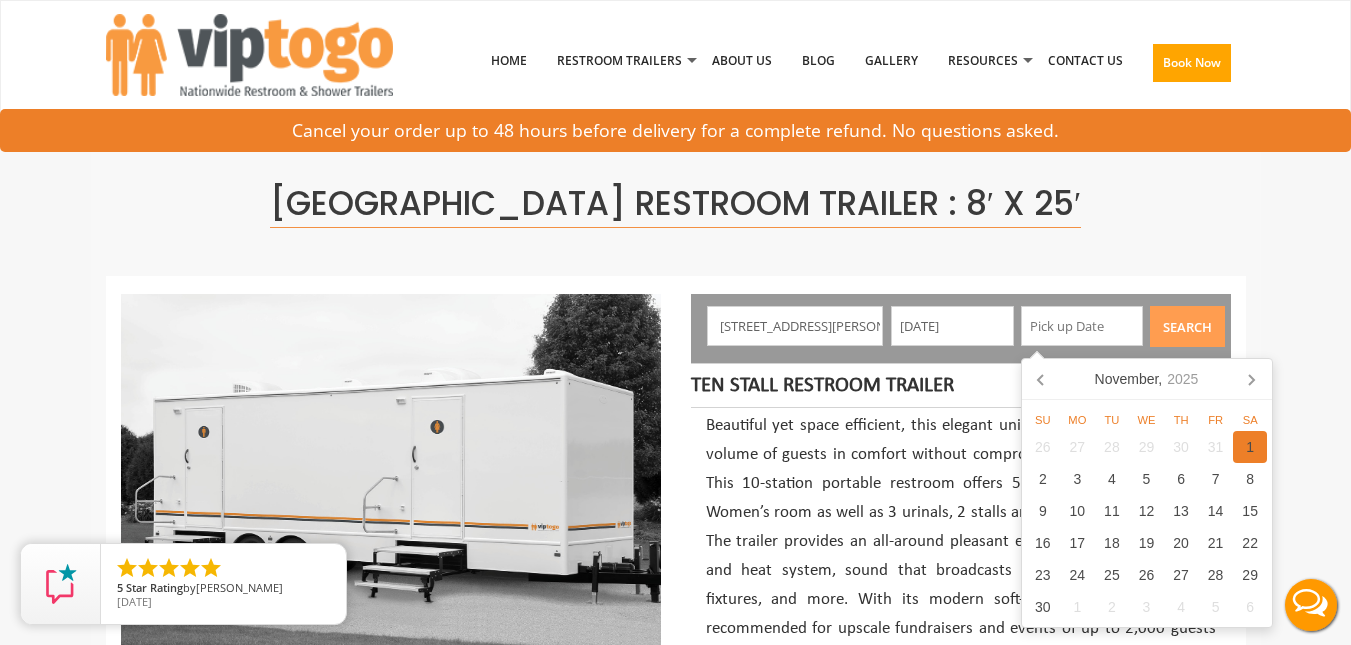 click on "1" at bounding box center (1250, 447) 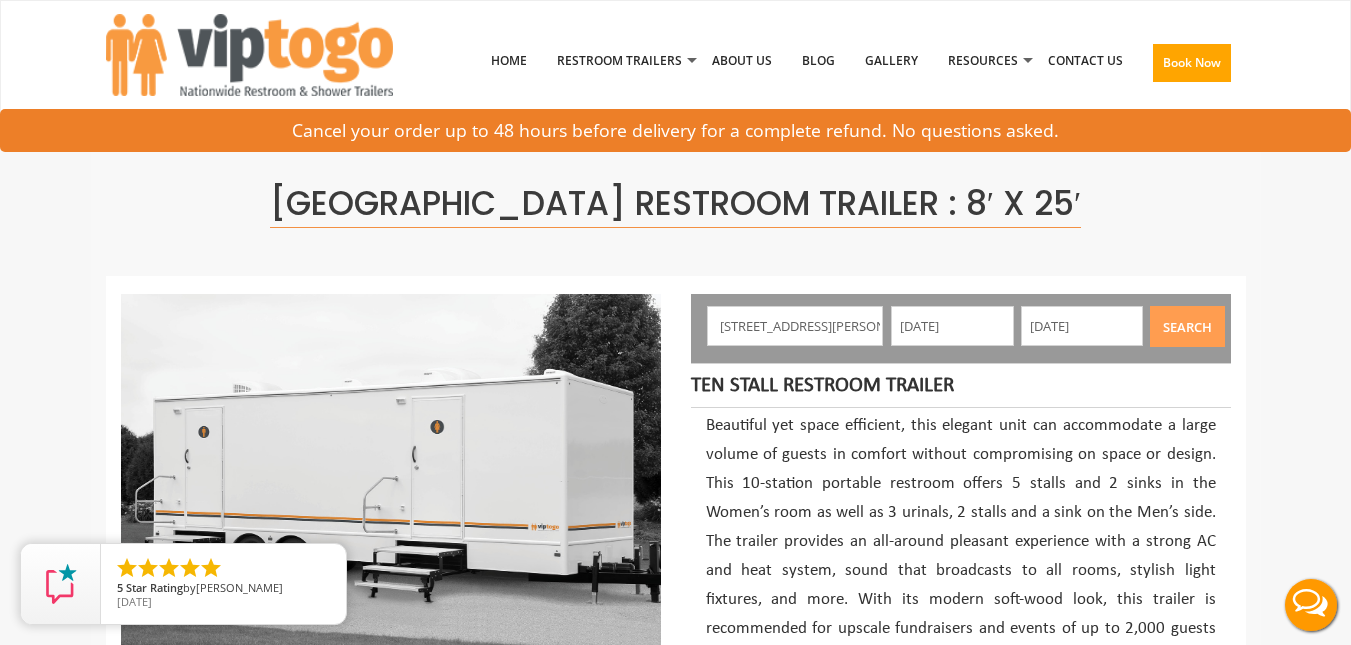 click on "43 John Hicks Dr, Warwick, NY, USA
10/31/2025
11/01/2025
Search" at bounding box center [961, 328] 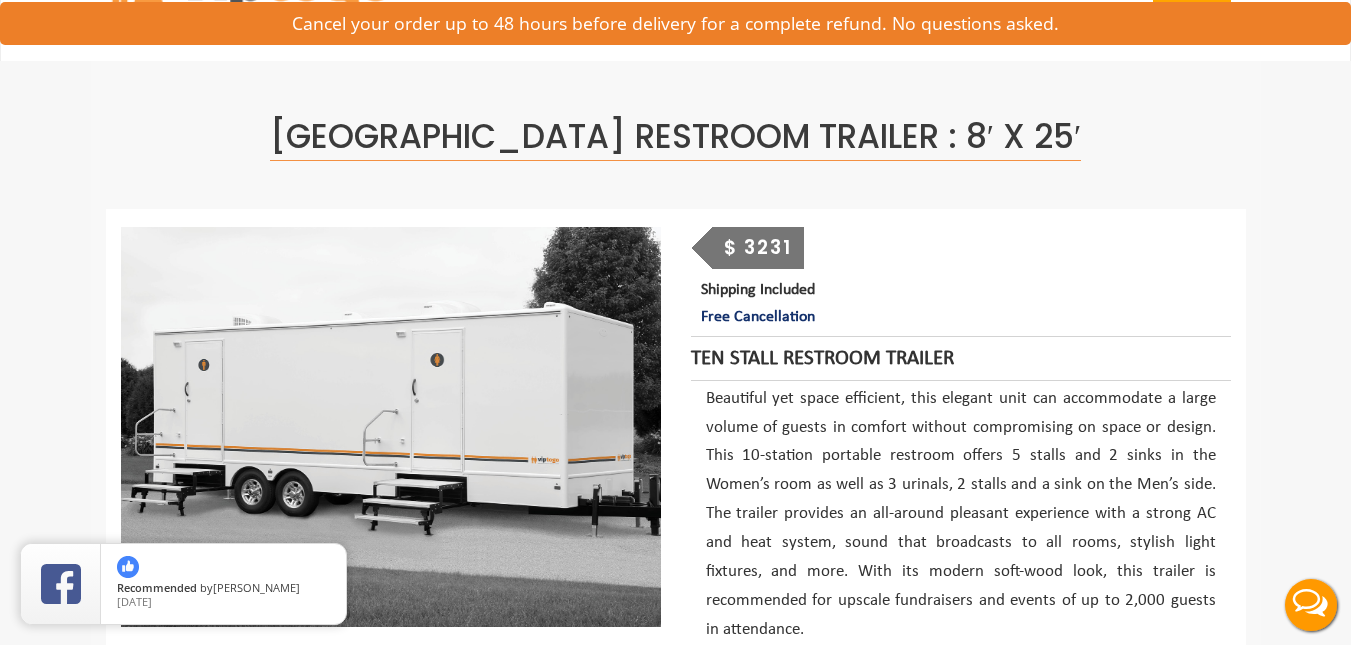 scroll, scrollTop: 100, scrollLeft: 0, axis: vertical 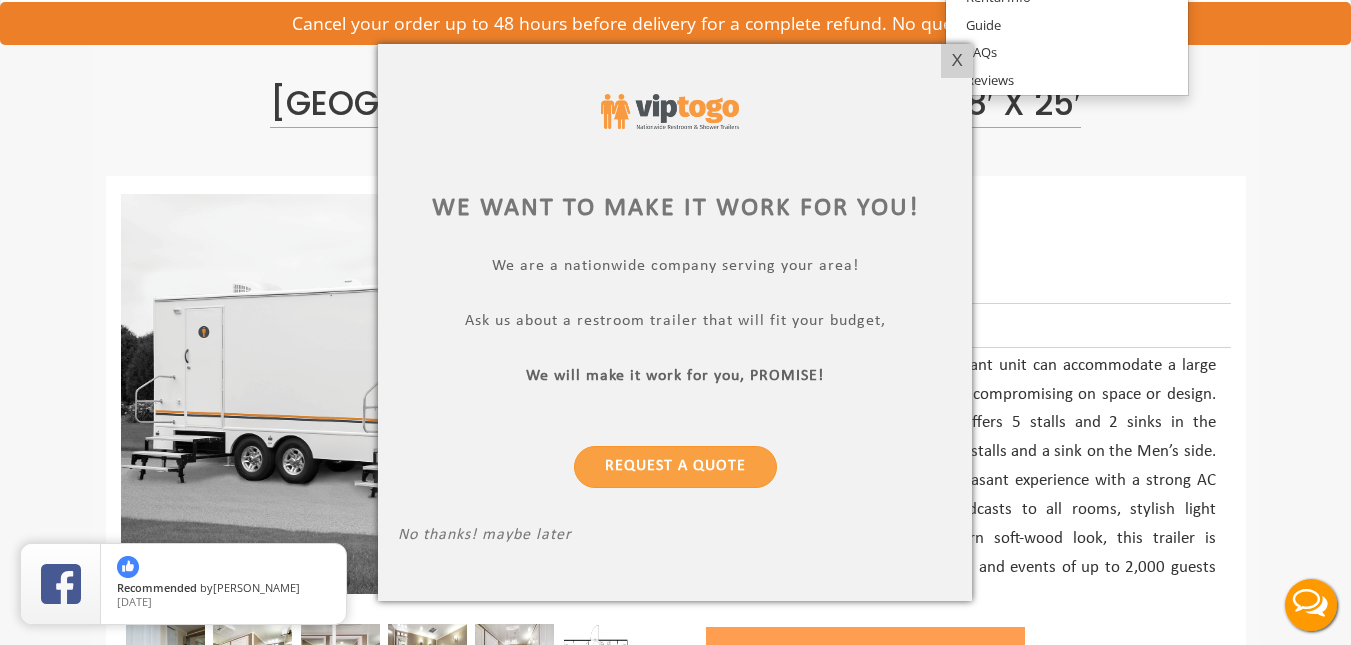 drag, startPoint x: 957, startPoint y: 52, endPoint x: 944, endPoint y: 1, distance: 52.63079 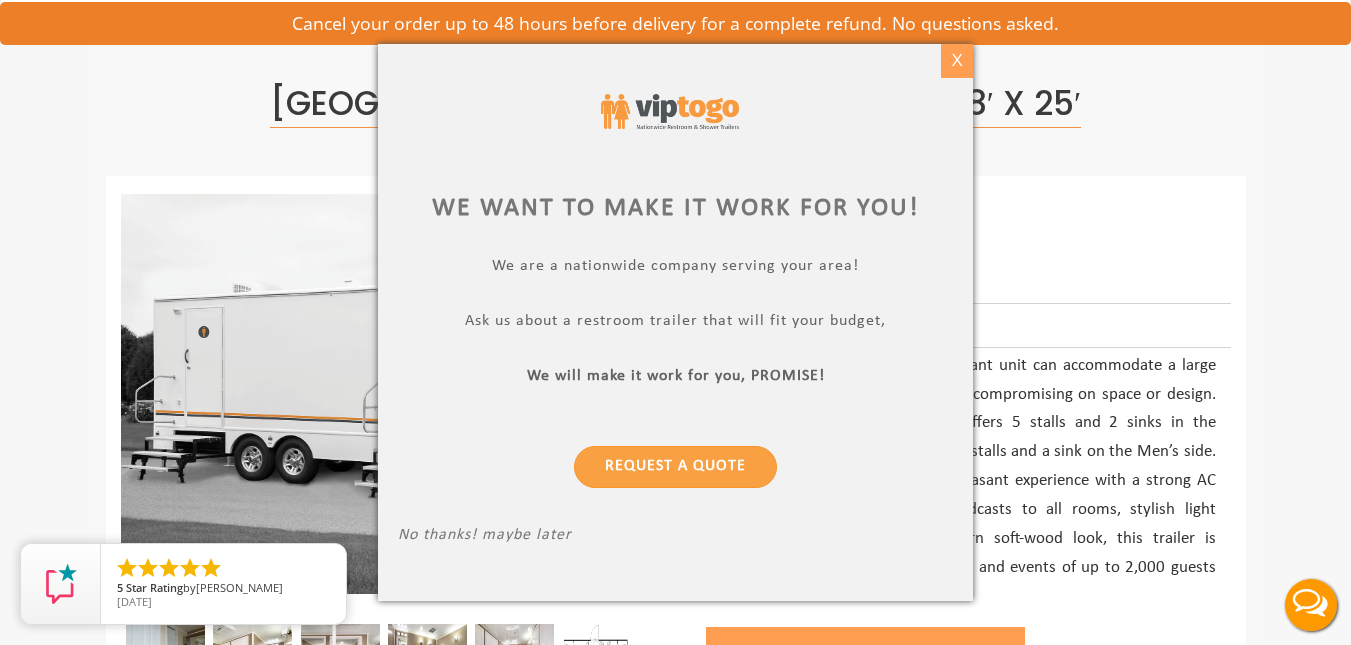 click on "X" at bounding box center (956, 61) 